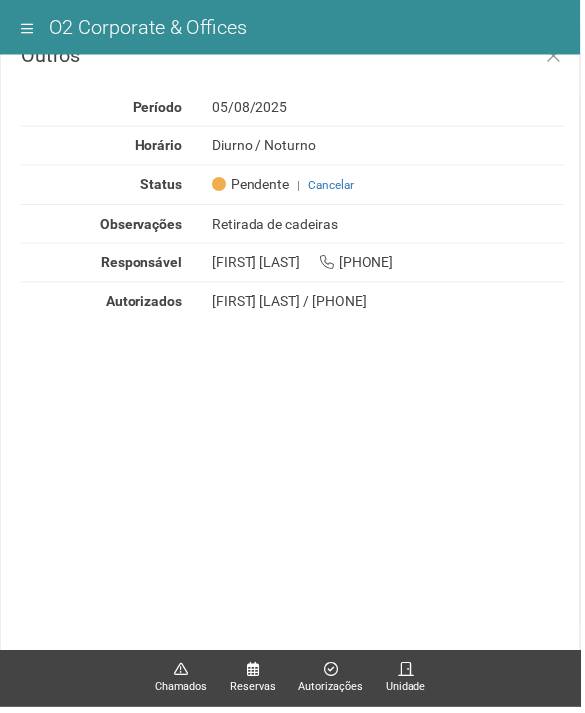 scroll, scrollTop: 0, scrollLeft: 0, axis: both 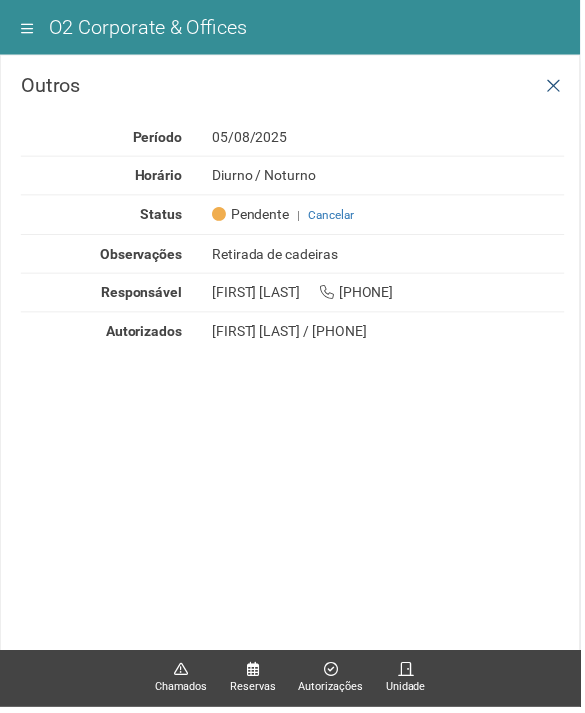 click at bounding box center [558, 87] 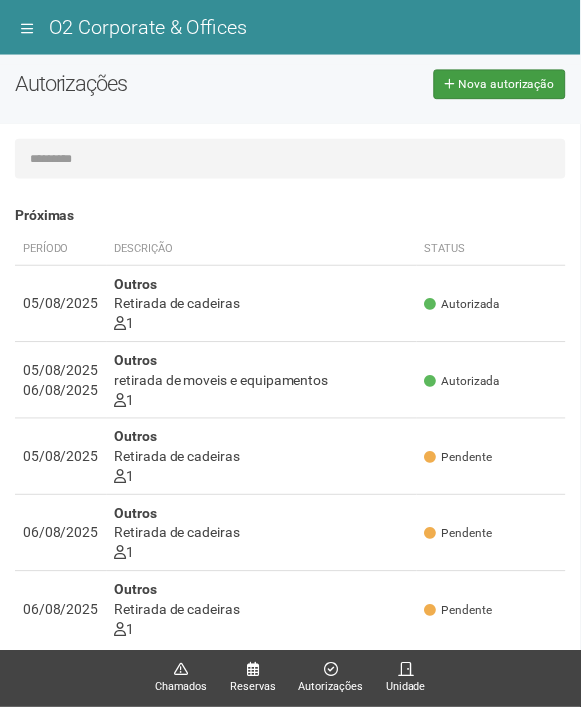 click on "Nova autorização" at bounding box center (503, 85) 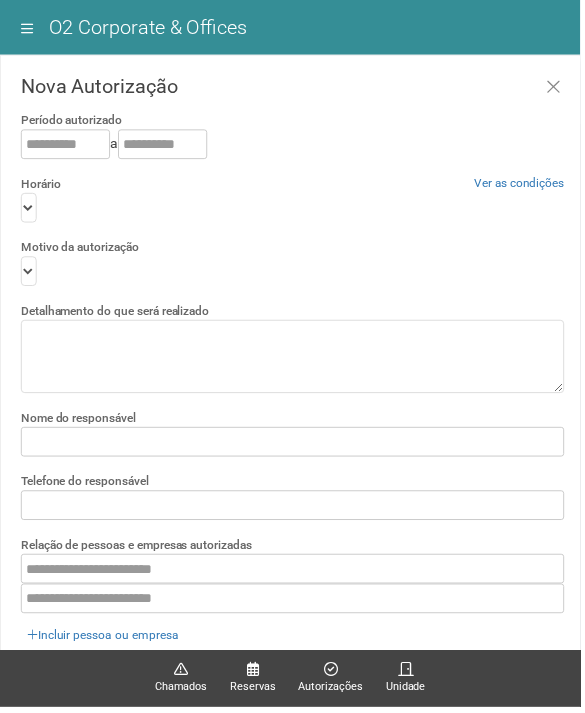 scroll, scrollTop: 54, scrollLeft: 0, axis: vertical 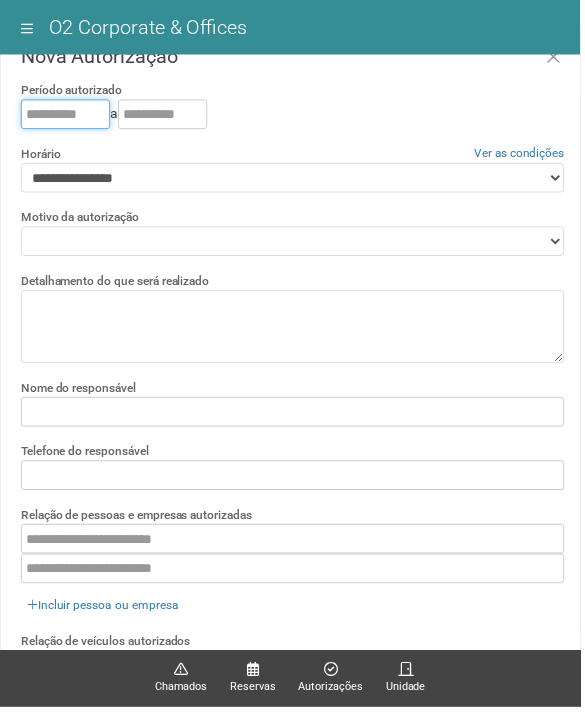 click at bounding box center [66, 115] 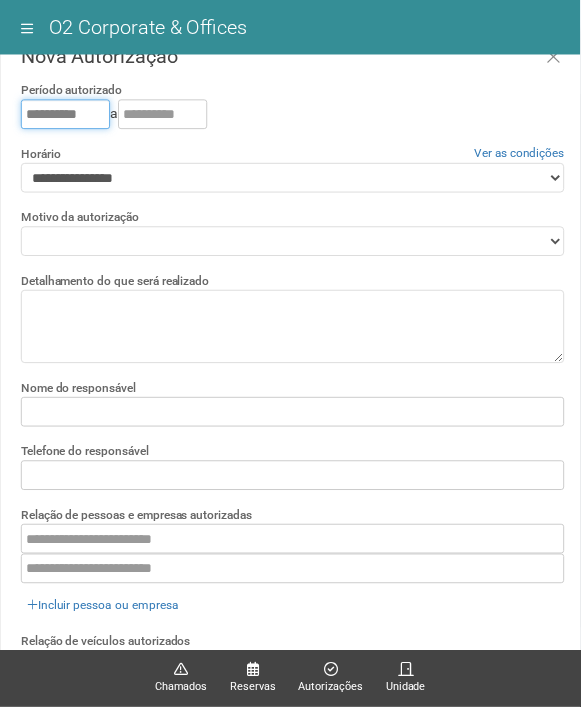 type on "**********" 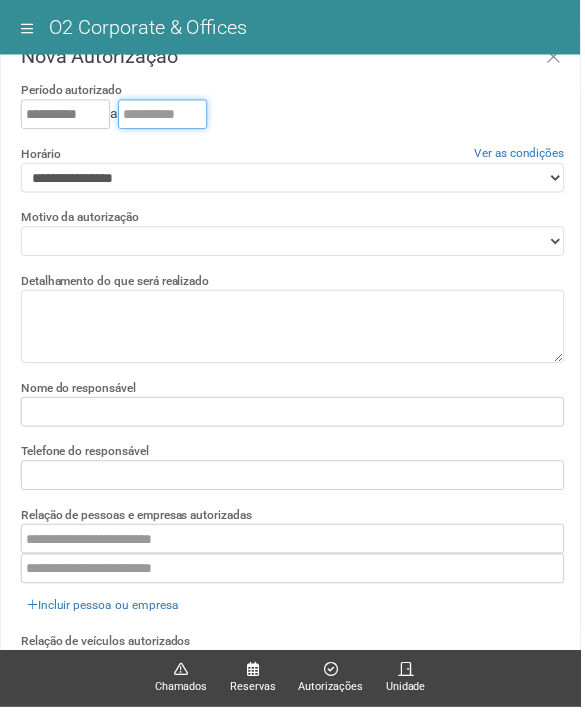 click at bounding box center [164, 115] 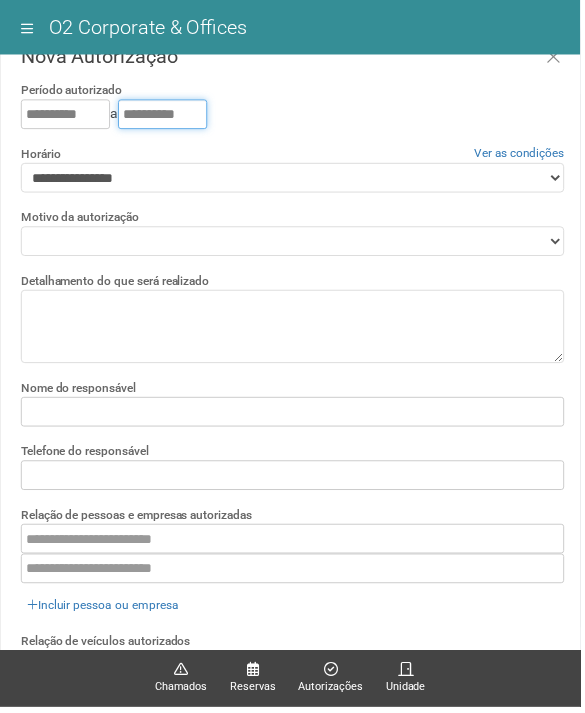 type on "**********" 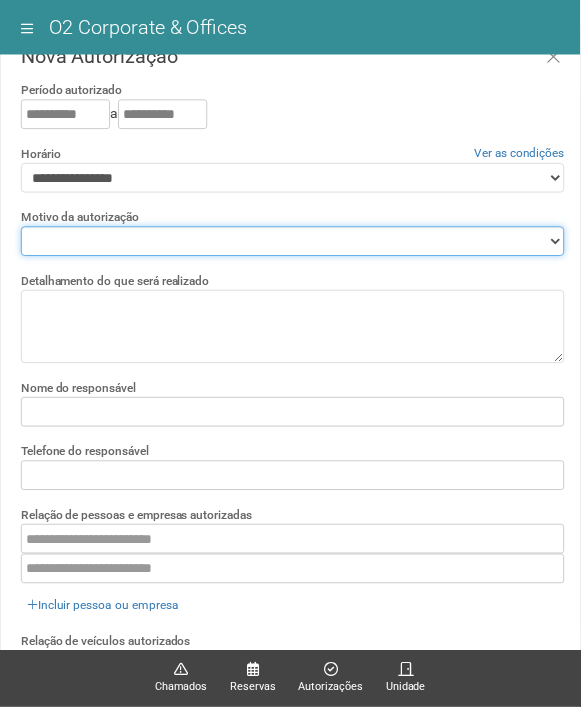 click on "**********" at bounding box center (295, 243) 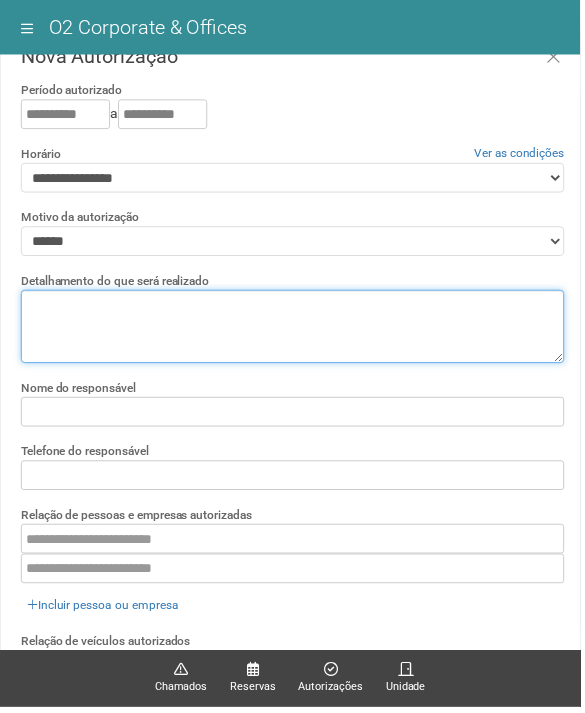 click at bounding box center [295, 329] 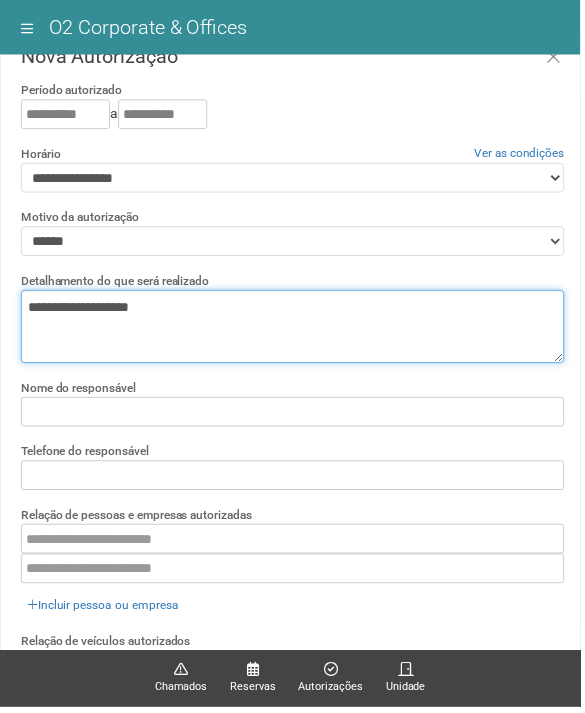type on "**********" 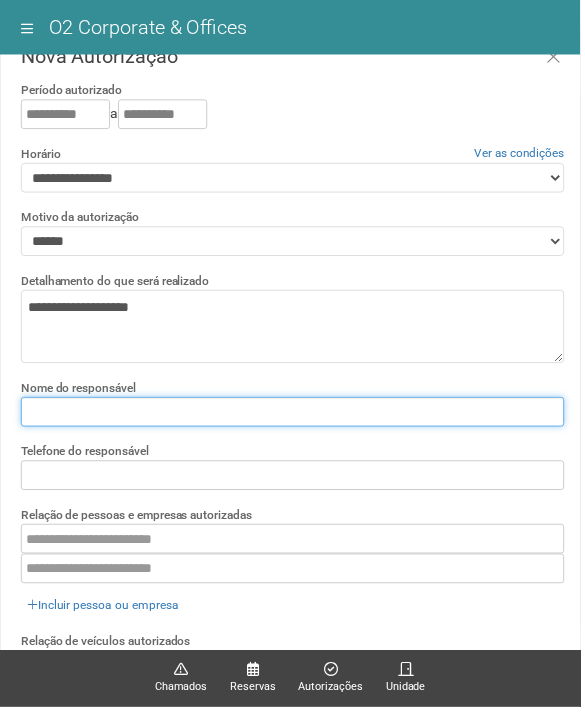 click at bounding box center [295, 415] 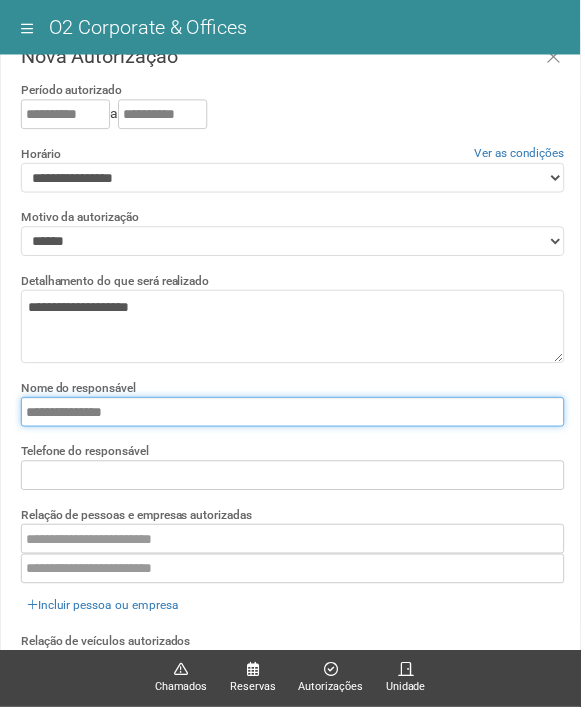 type on "**********" 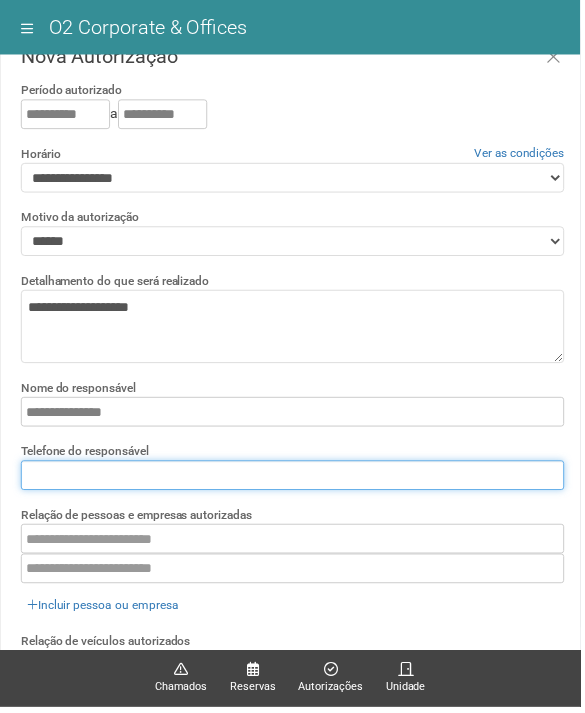 click at bounding box center [295, 479] 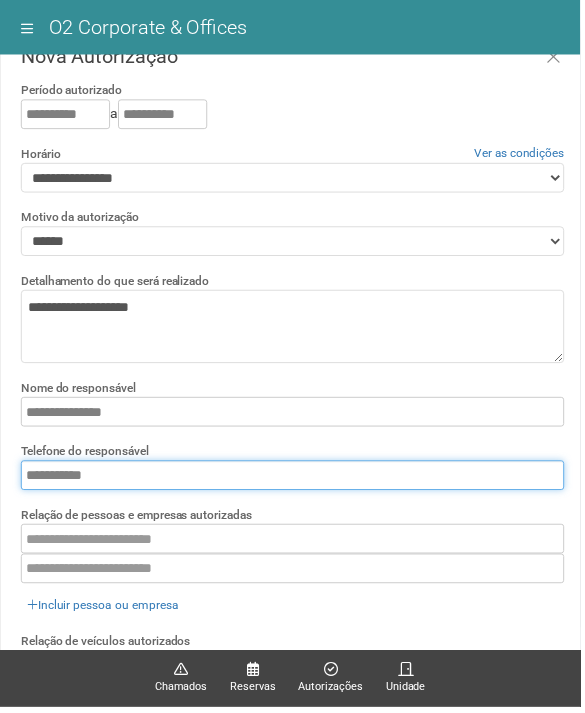 type on "**********" 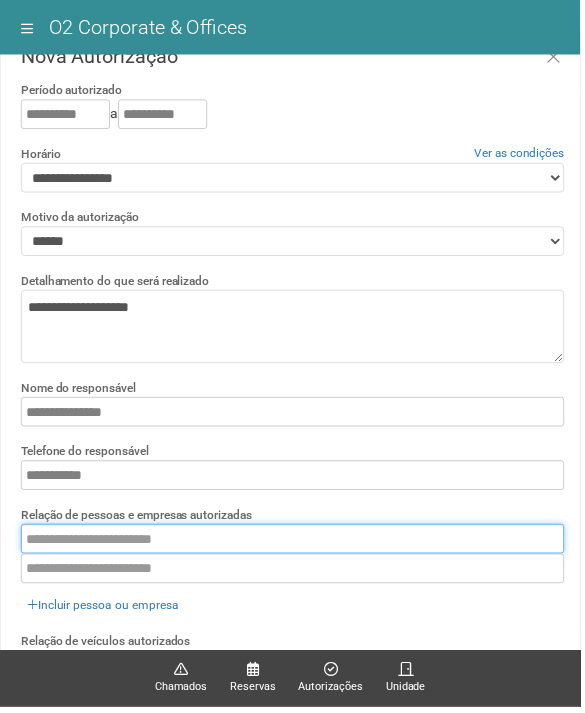 click at bounding box center [295, 543] 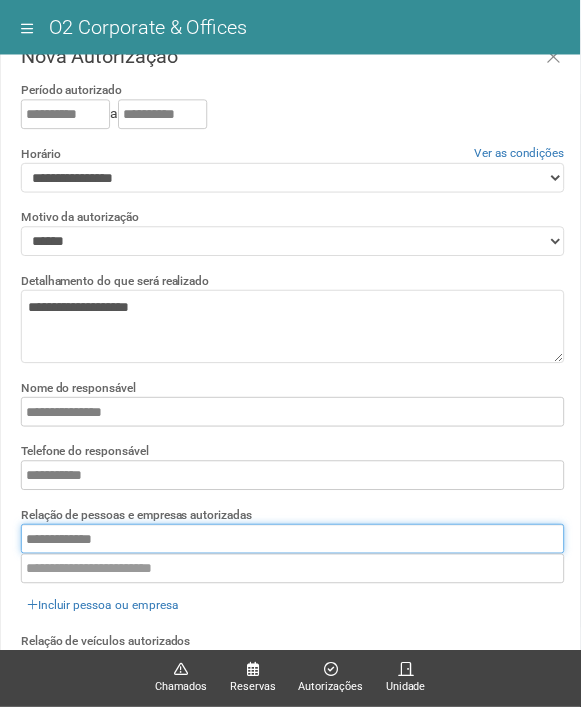 type on "**********" 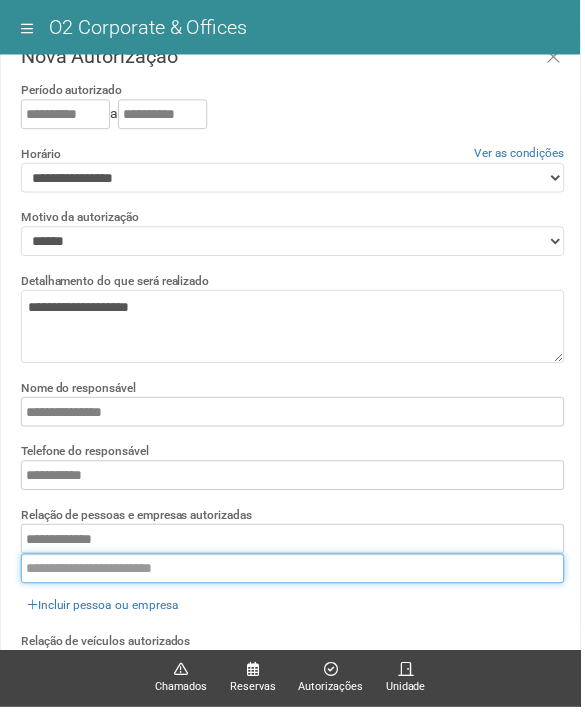 click at bounding box center (295, 573) 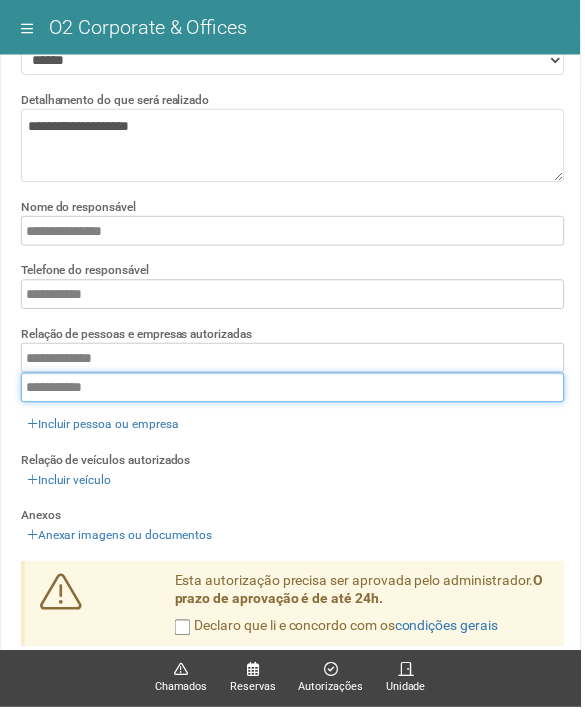 scroll, scrollTop: 181, scrollLeft: 0, axis: vertical 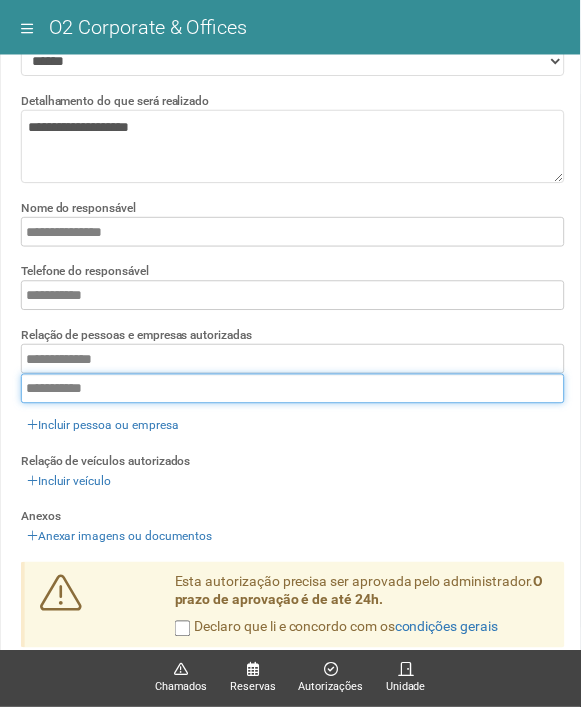 type on "**********" 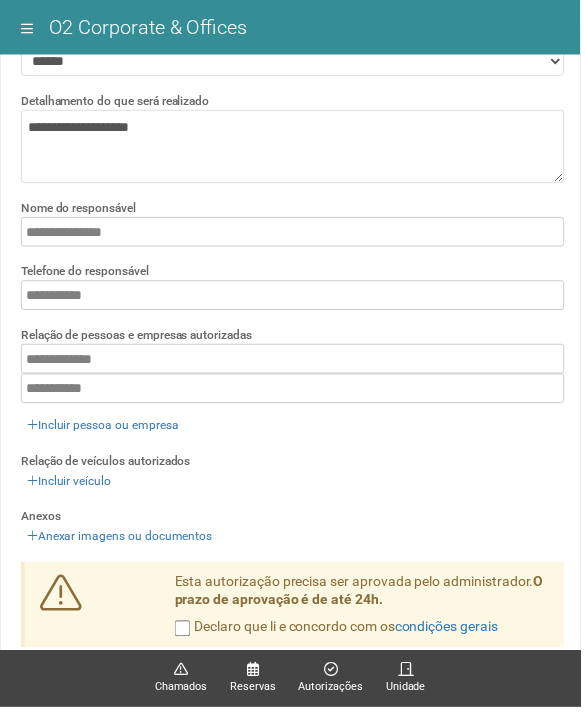 click on "Enviando...
Solicitar" at bounding box center [59, 690] 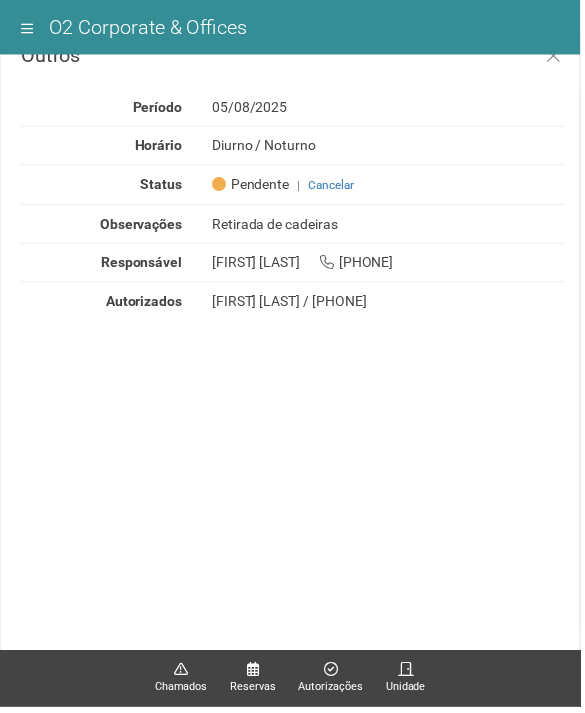 click on "O2 Corporate & Offices" at bounding box center (292, 30) 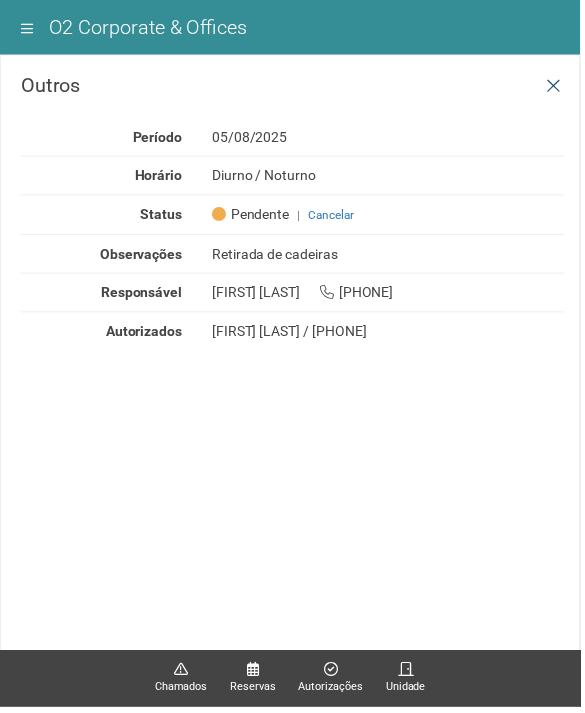 click at bounding box center (558, 87) 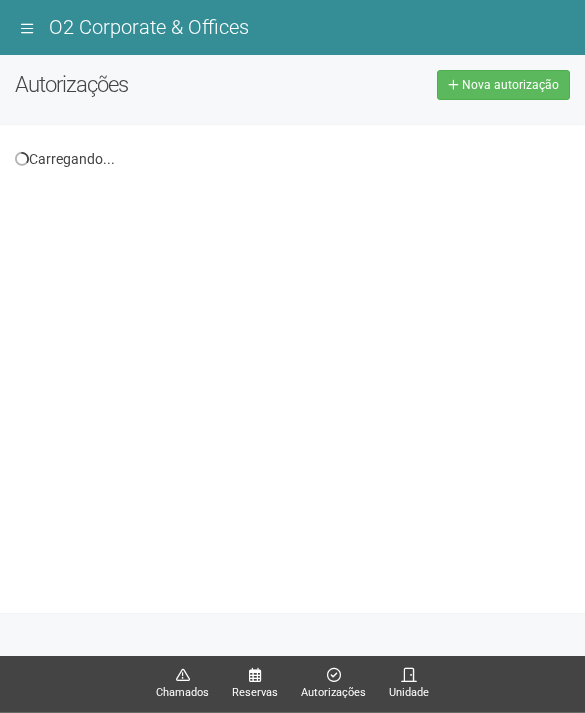 scroll, scrollTop: 0, scrollLeft: 0, axis: both 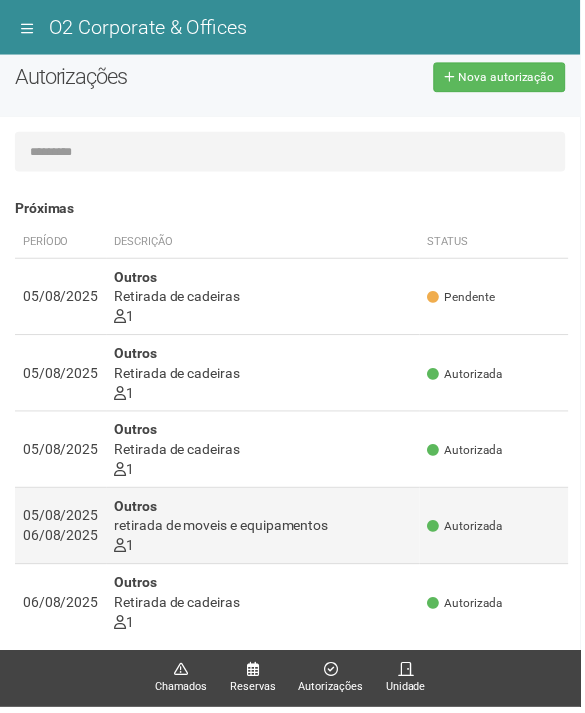 click on "Outros
retirada de moveis e equipamentos" at bounding box center [265, 520] 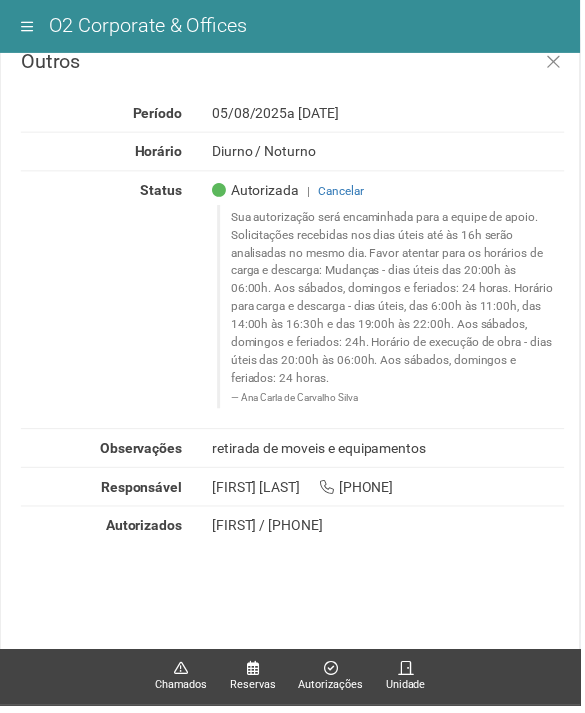 scroll, scrollTop: 23, scrollLeft: 0, axis: vertical 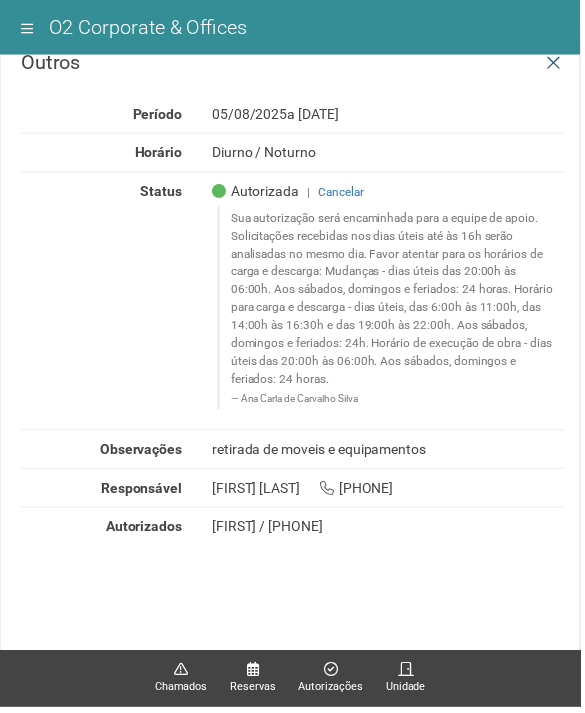 click at bounding box center [558, 64] 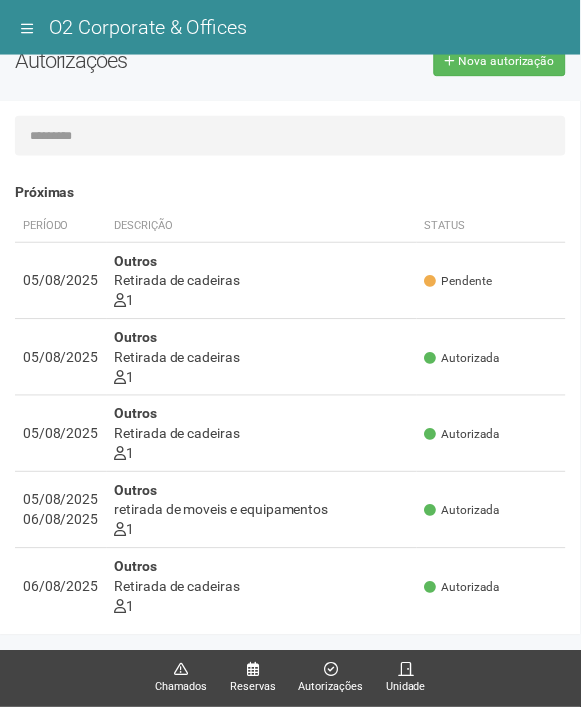 scroll, scrollTop: -2, scrollLeft: 0, axis: vertical 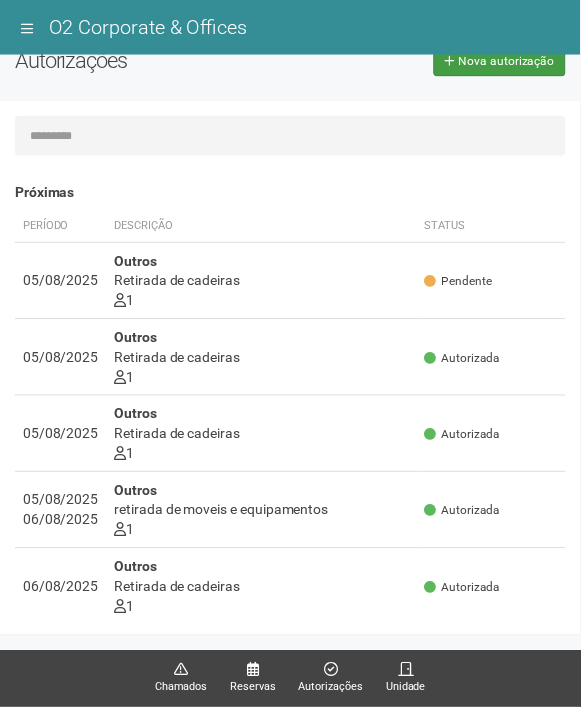 click on "Nova autorização" at bounding box center (510, 62) 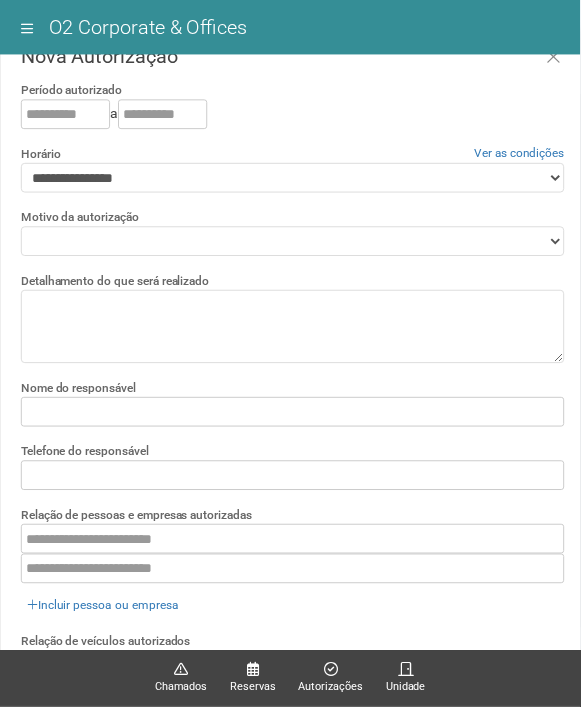 scroll, scrollTop: 0, scrollLeft: 0, axis: both 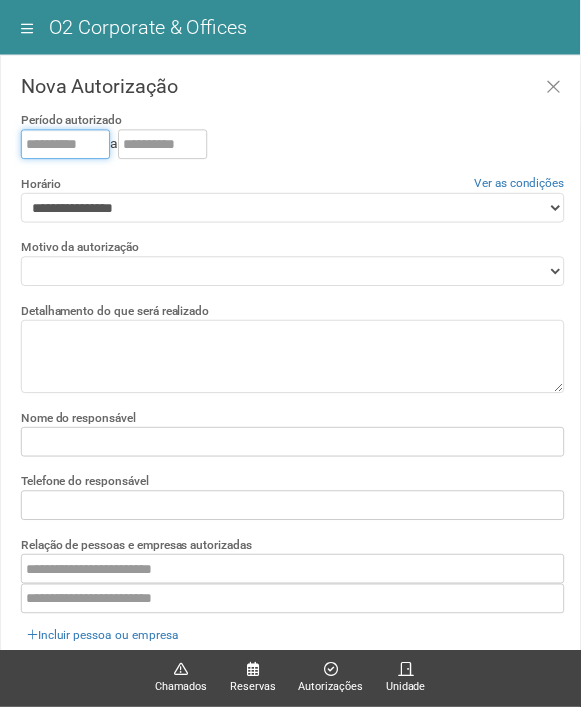 click at bounding box center [66, 145] 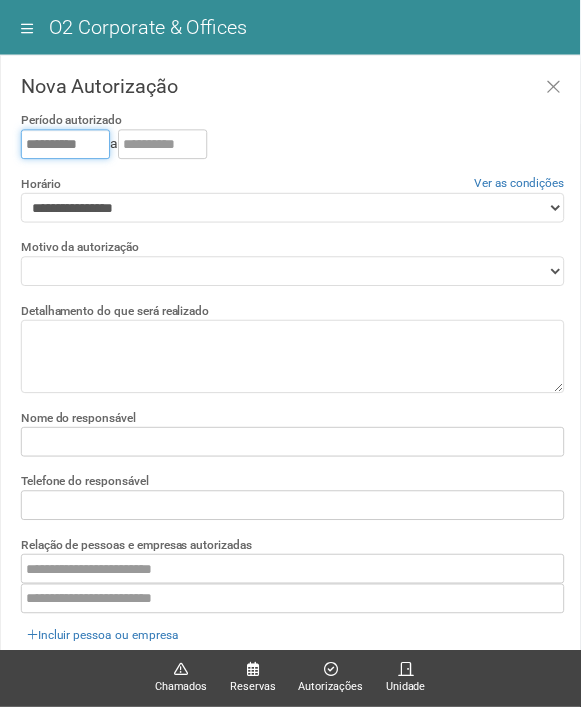type on "**********" 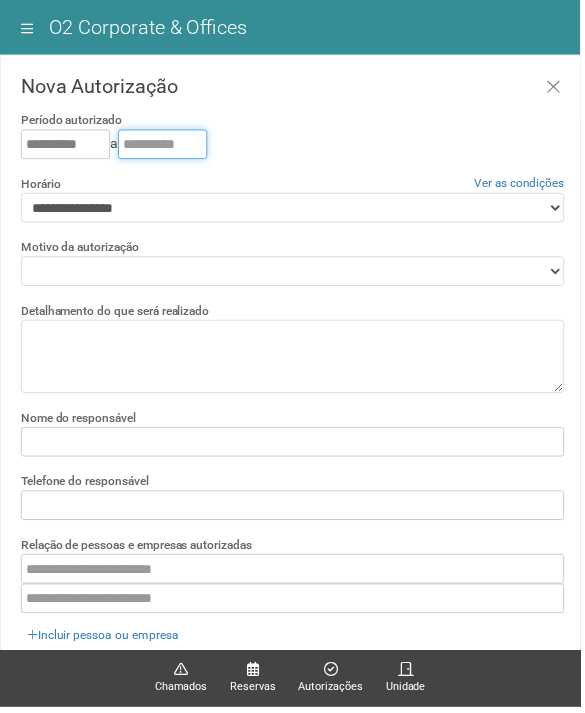 click at bounding box center [164, 145] 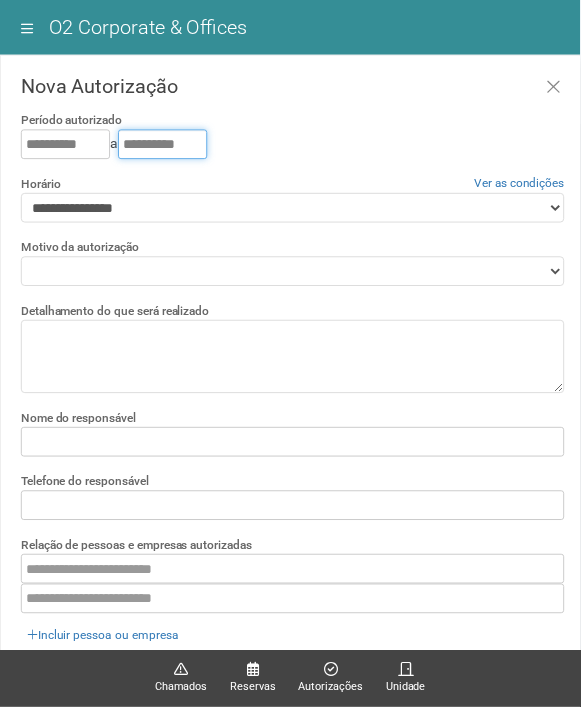 type on "**********" 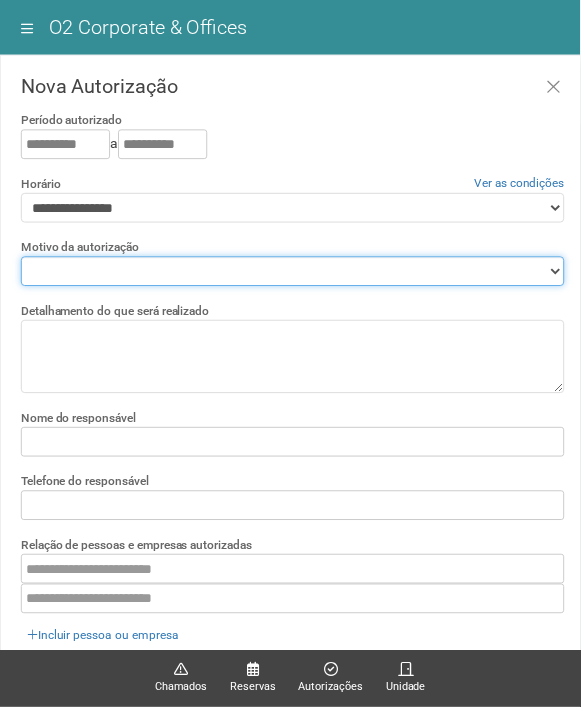 click on "**********" at bounding box center (295, 273) 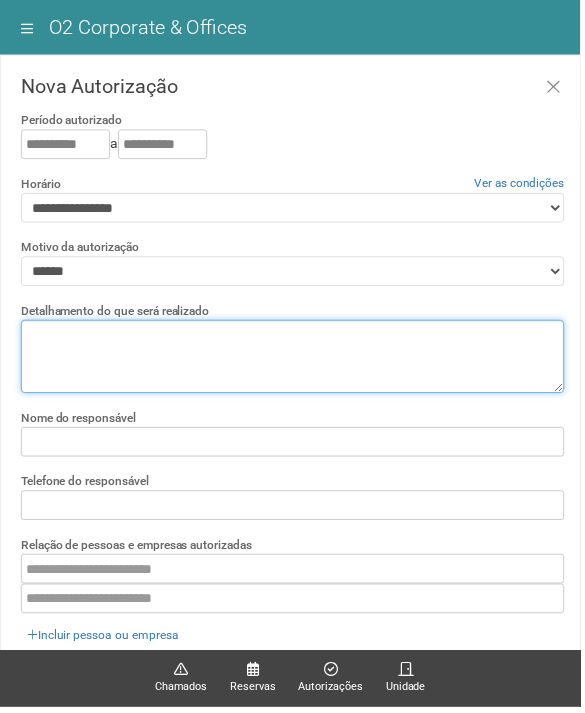 click at bounding box center [295, 359] 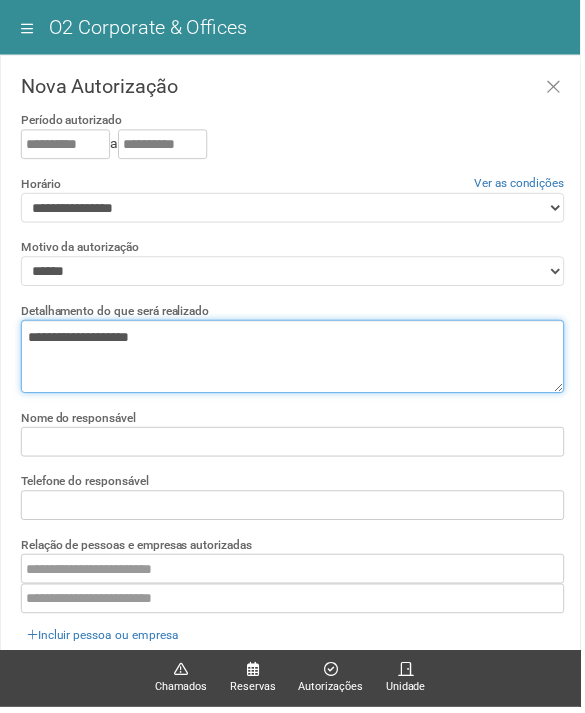 type on "**********" 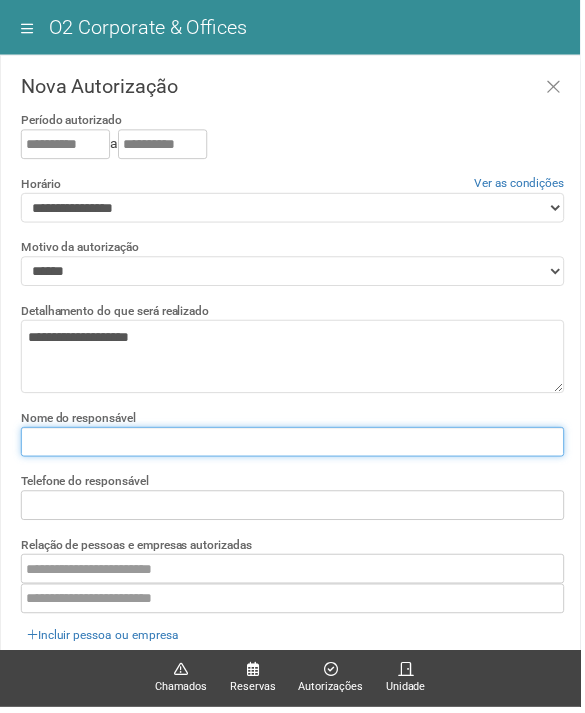 click at bounding box center [295, 445] 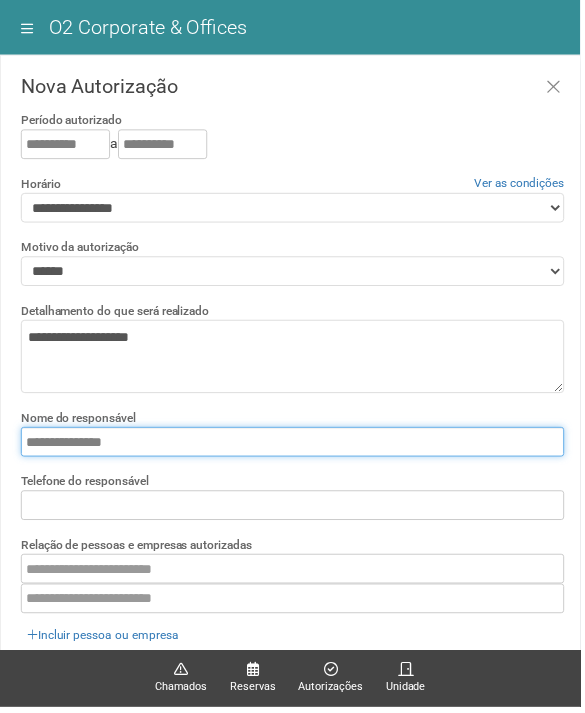 type on "**********" 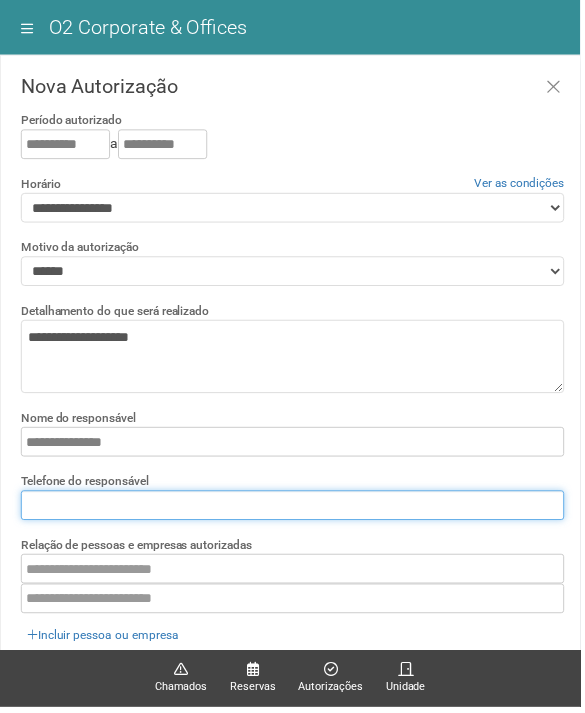 click at bounding box center [295, 509] 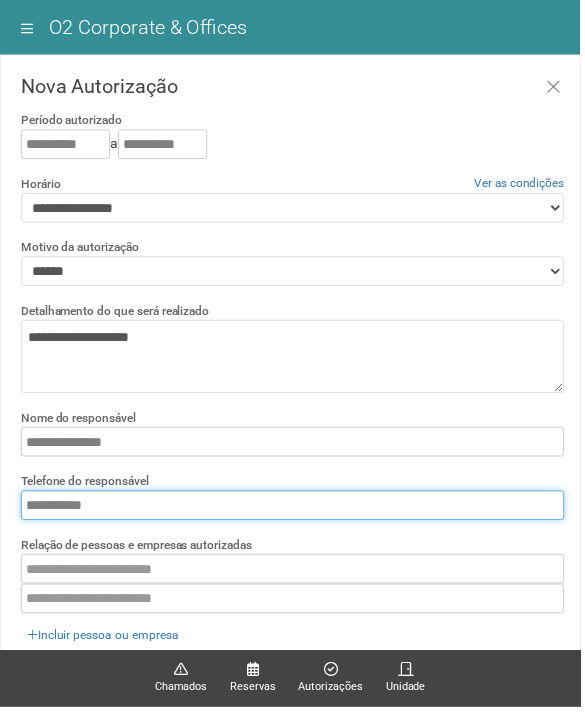 type on "**********" 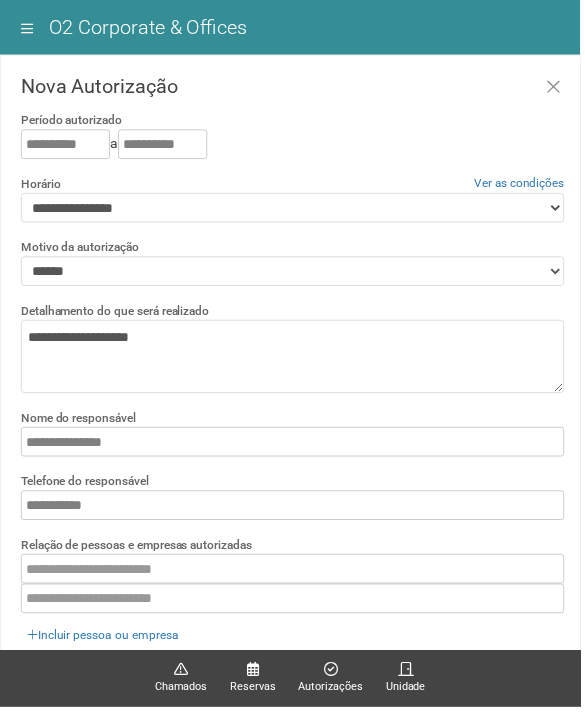 click on "Relação de pessoas e empresas autorizadas" at bounding box center [137, 549] 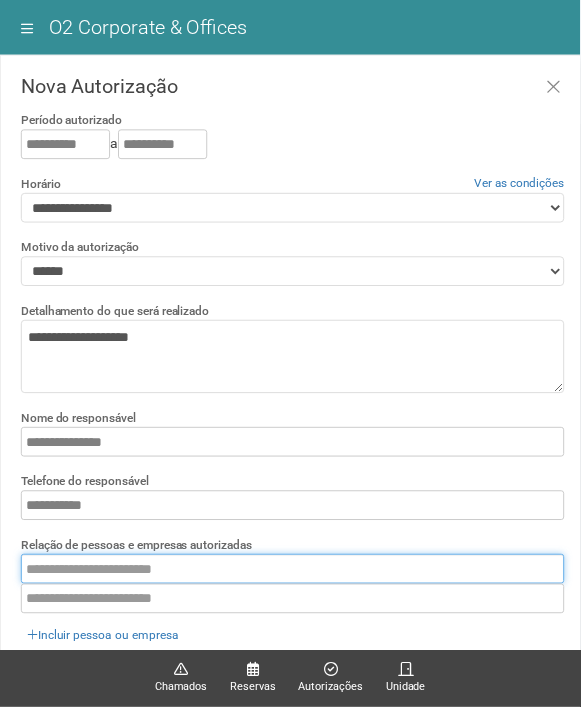 click at bounding box center [295, 573] 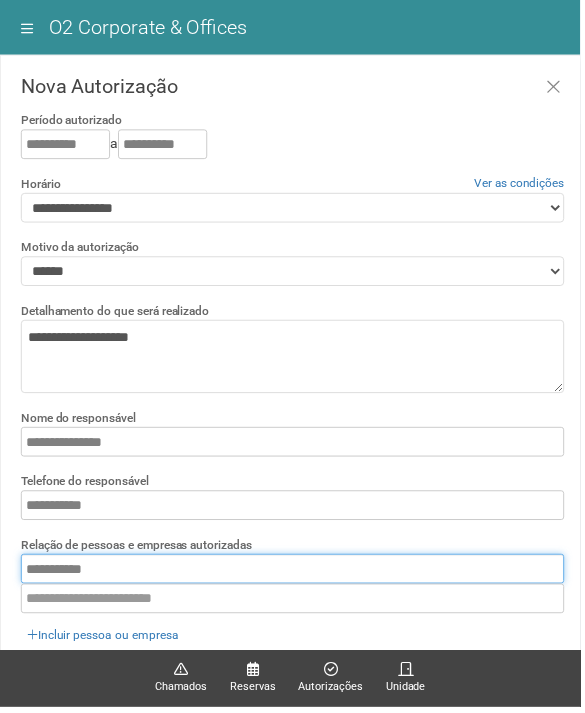 type on "**********" 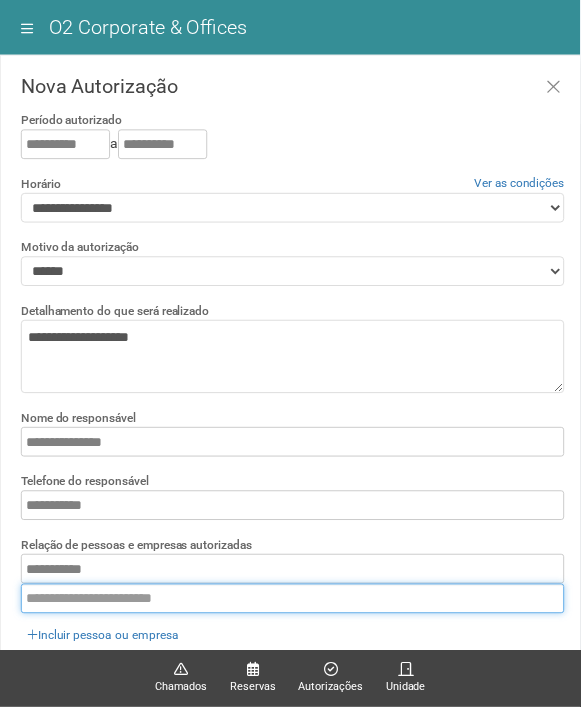 click at bounding box center (295, 603) 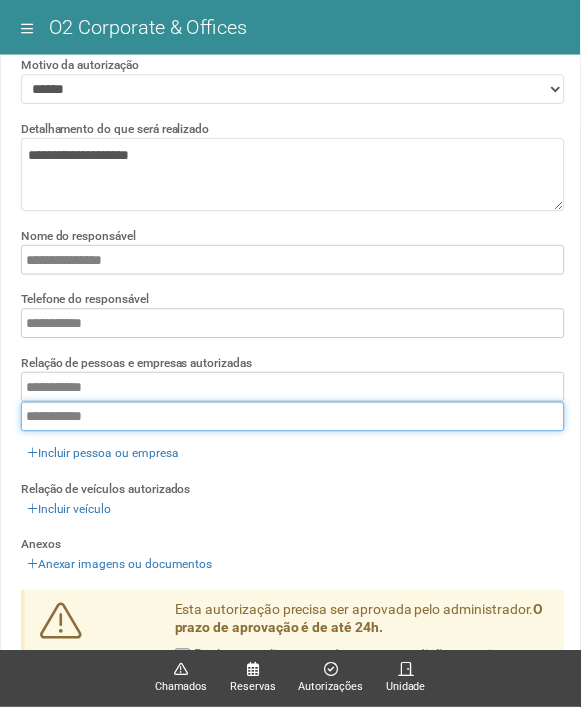 scroll, scrollTop: 181, scrollLeft: 0, axis: vertical 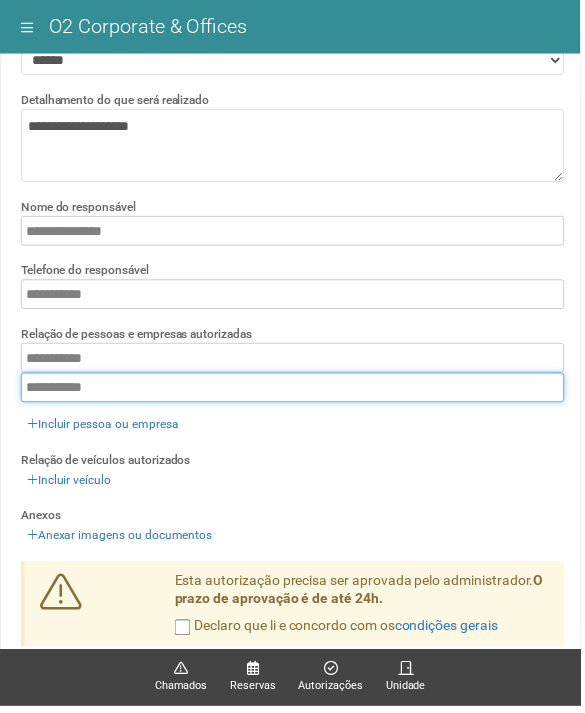 type on "**********" 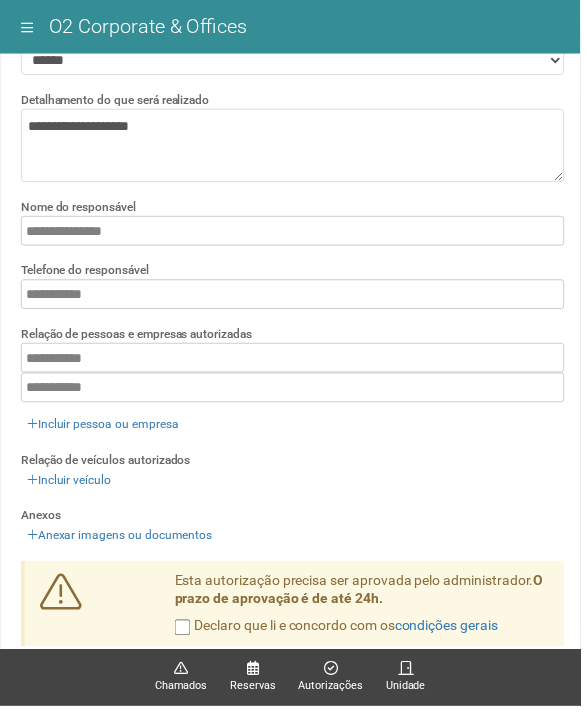scroll, scrollTop: 54, scrollLeft: 0, axis: vertical 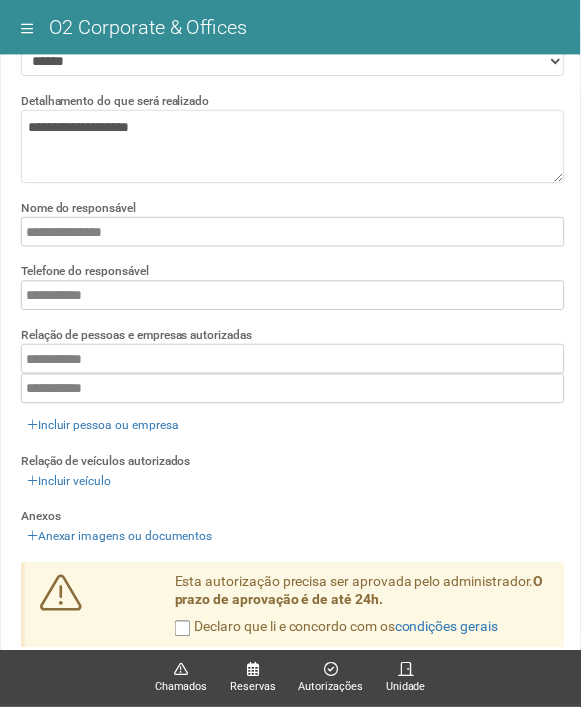 click on "Enviando...
Solicitar" at bounding box center [59, 690] 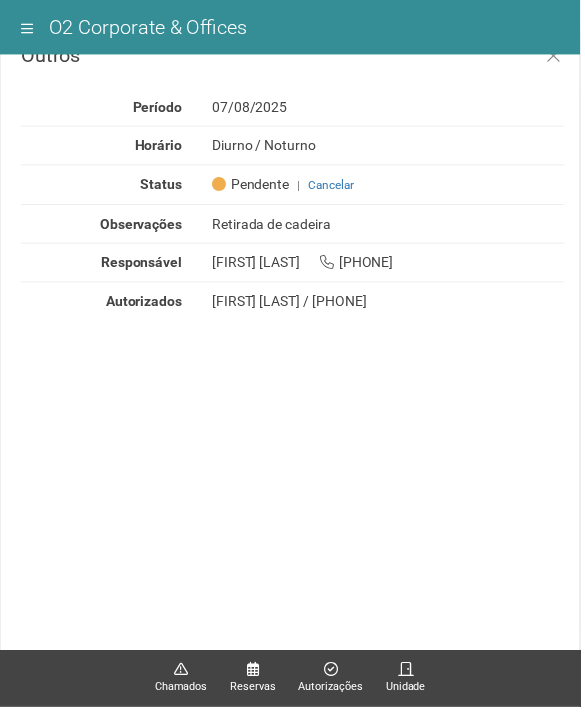 scroll, scrollTop: 0, scrollLeft: 0, axis: both 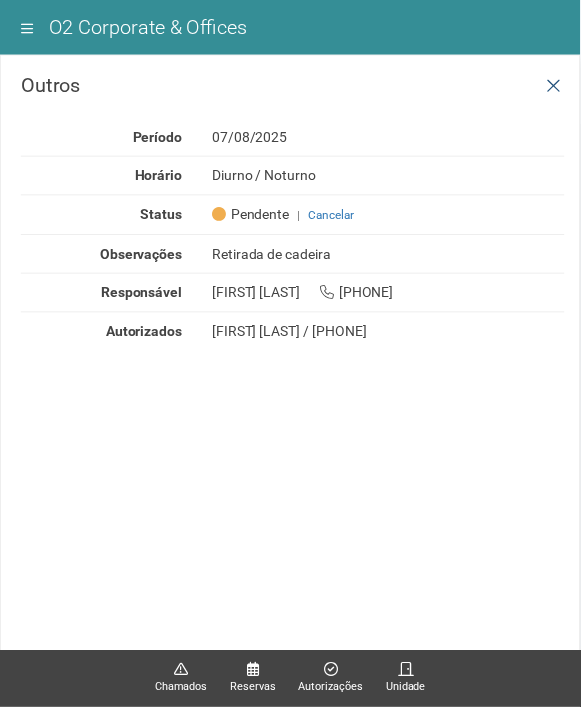 click at bounding box center [558, 87] 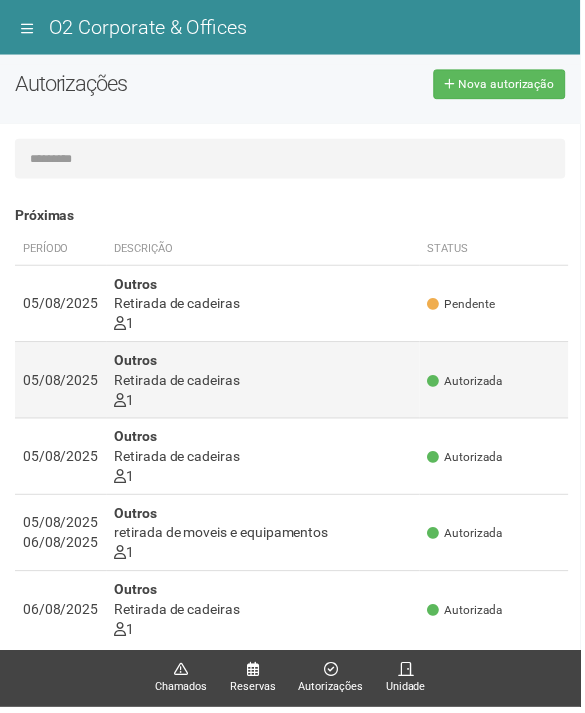 click on "Retirada de cadeiras" at bounding box center [265, 383] 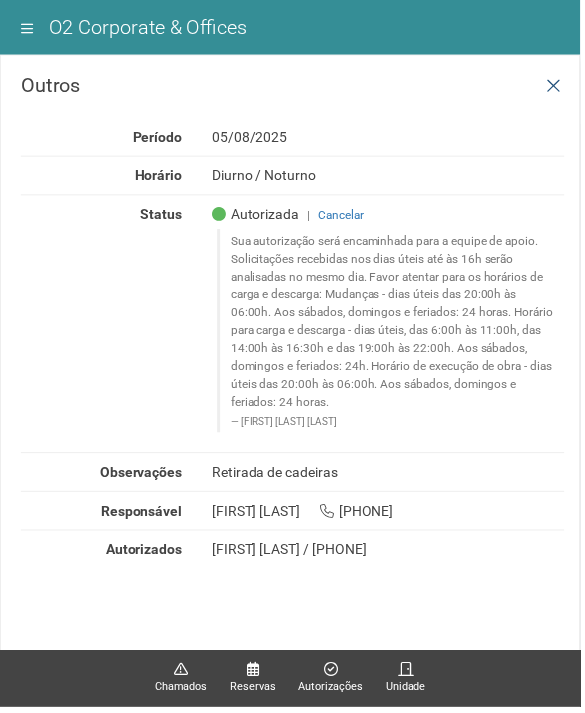 click at bounding box center [558, 87] 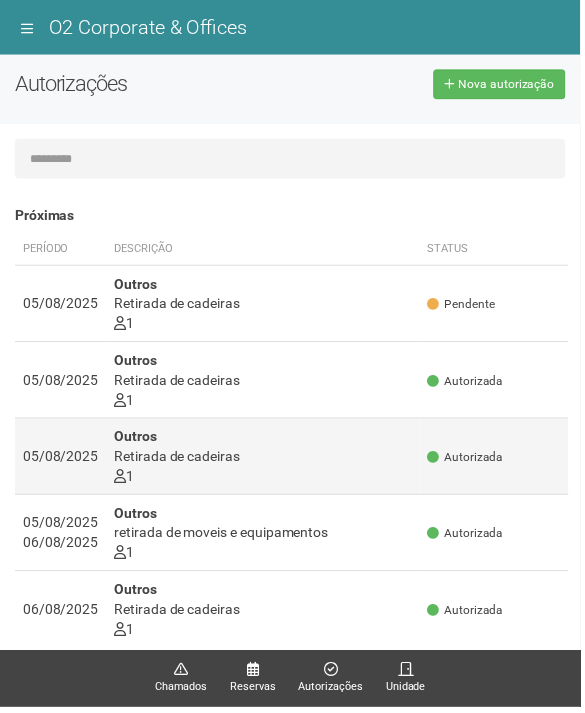 click on "Outros
Retirada de cadeiras
1
0" at bounding box center (265, 460) 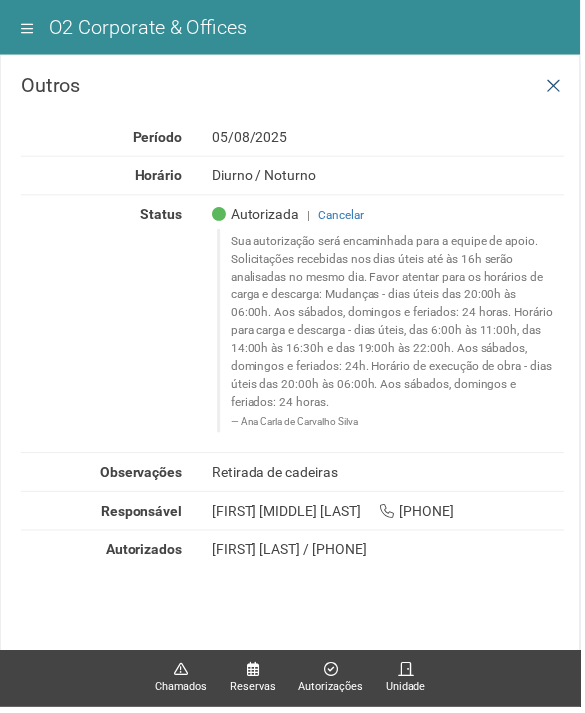 click at bounding box center (558, 87) 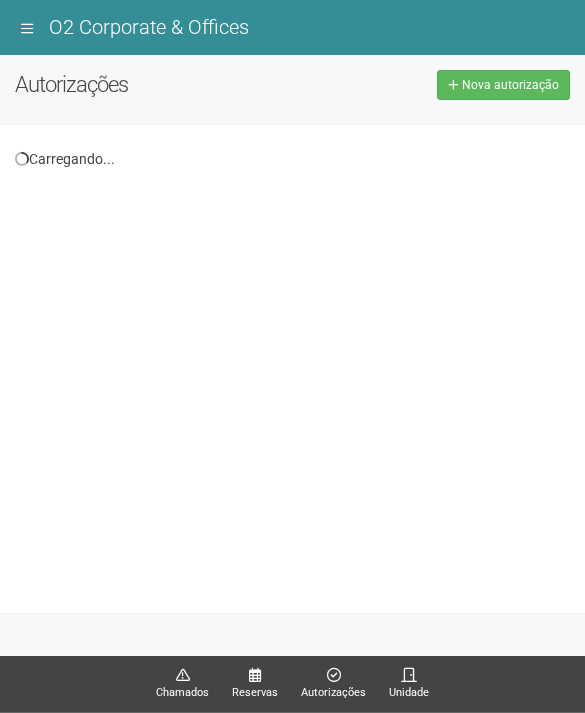 scroll, scrollTop: 43, scrollLeft: 0, axis: vertical 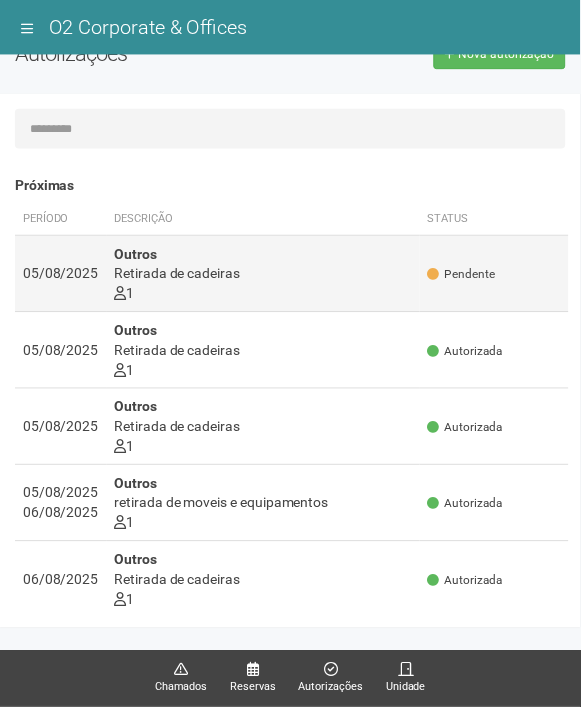 click on "Retirada de cadeiras" at bounding box center (265, 276) 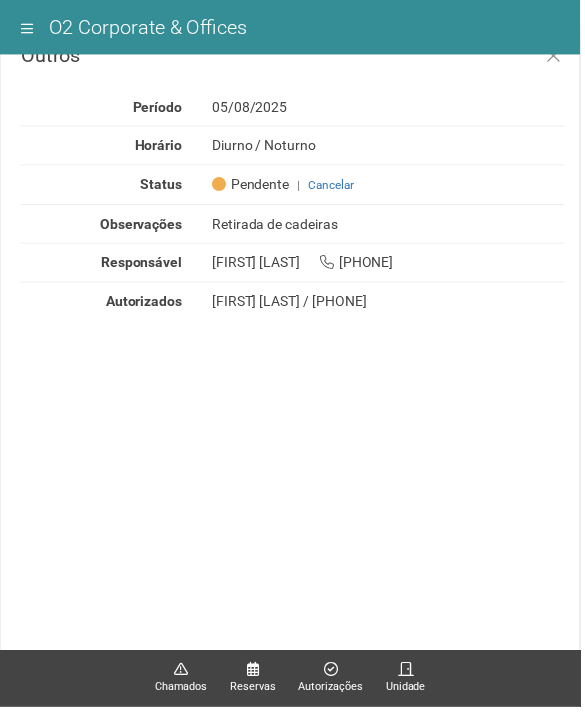 scroll, scrollTop: 0, scrollLeft: 0, axis: both 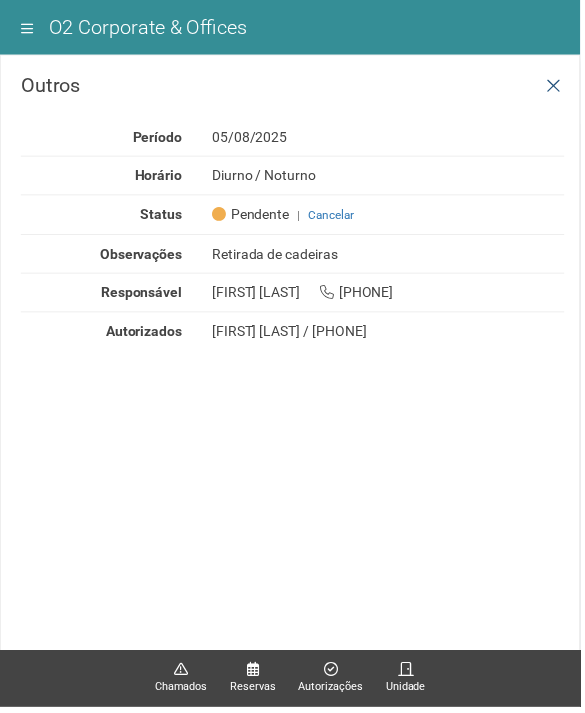 click at bounding box center [558, 87] 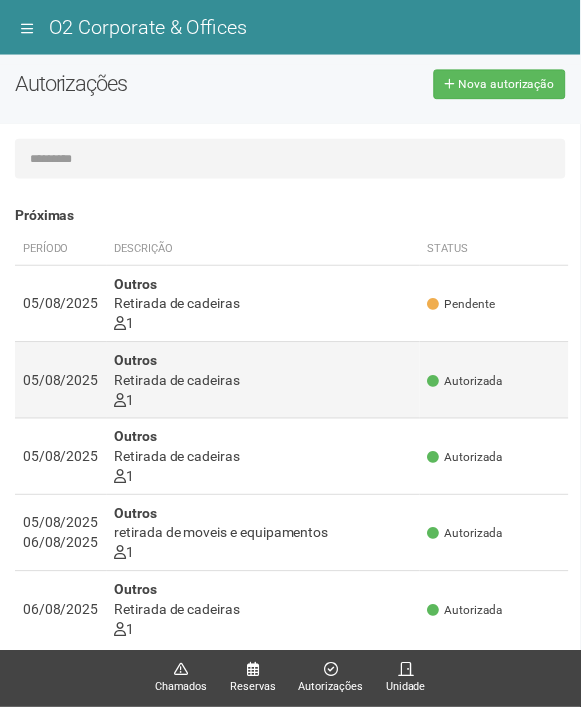 click on "Retirada de cadeiras" at bounding box center (265, 383) 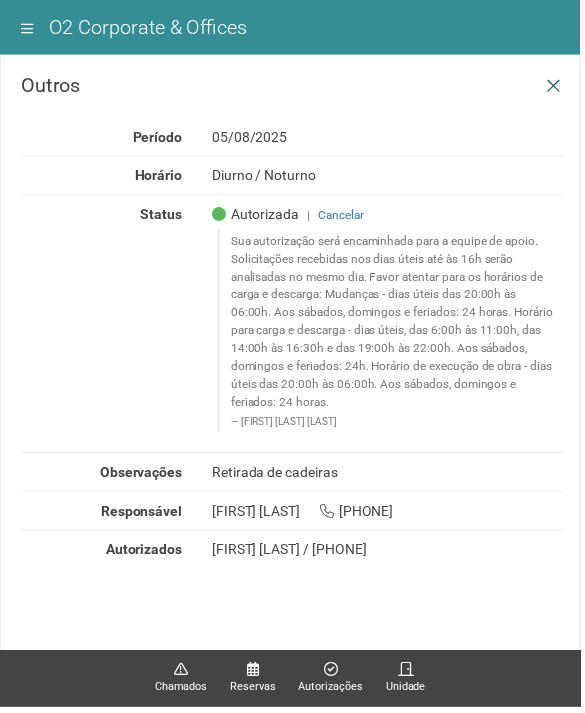 click at bounding box center (558, 87) 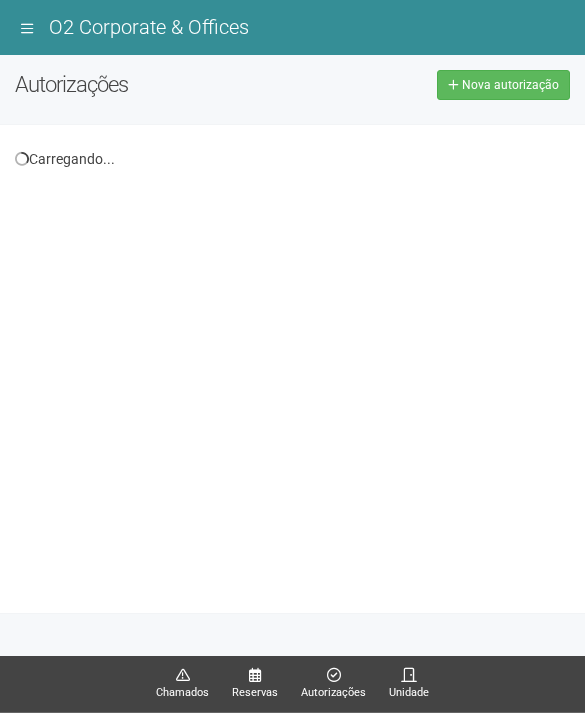 scroll, scrollTop: 0, scrollLeft: 0, axis: both 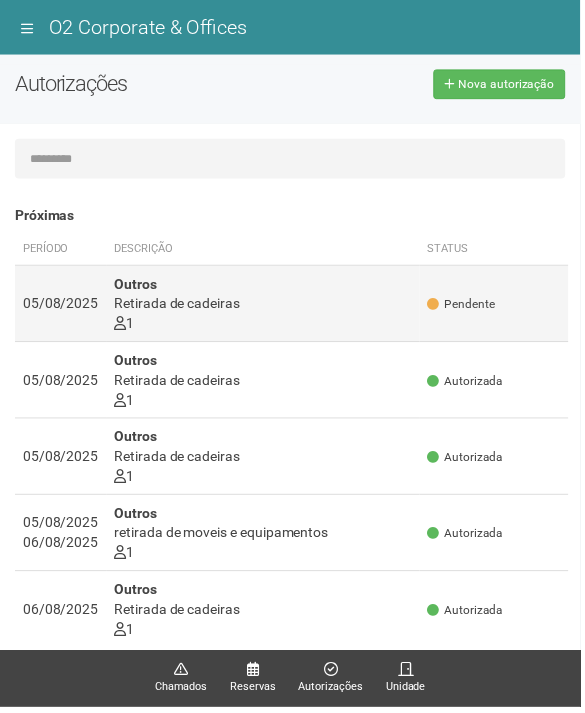 click on "Outros
Retirada de cadeiras
1
0" at bounding box center [265, 306] 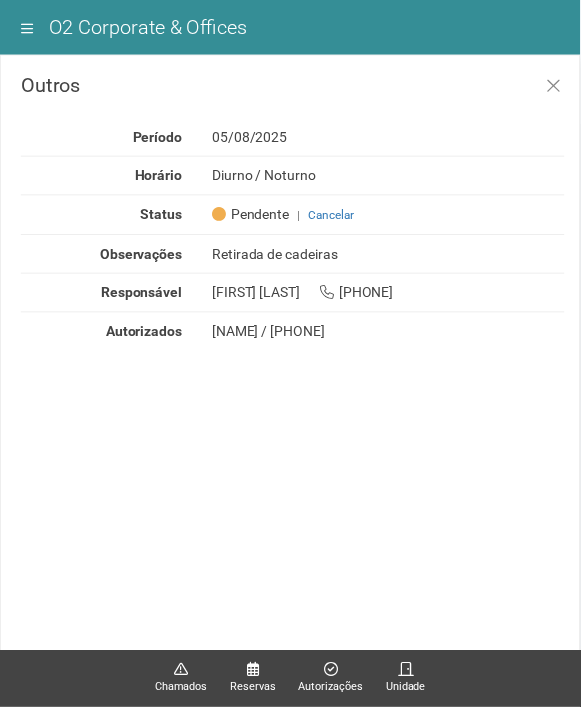 click on "Outros
Período
05/08/2025
Horário
Diurno / Noturno
Status
Pendente
|
Cancelar
Observações
Retirada de cadeiras
Responsável
Douglas Roberto
21991549877
Autorizados
Beatriz Gomes / 15904904797" at bounding box center (295, 209) 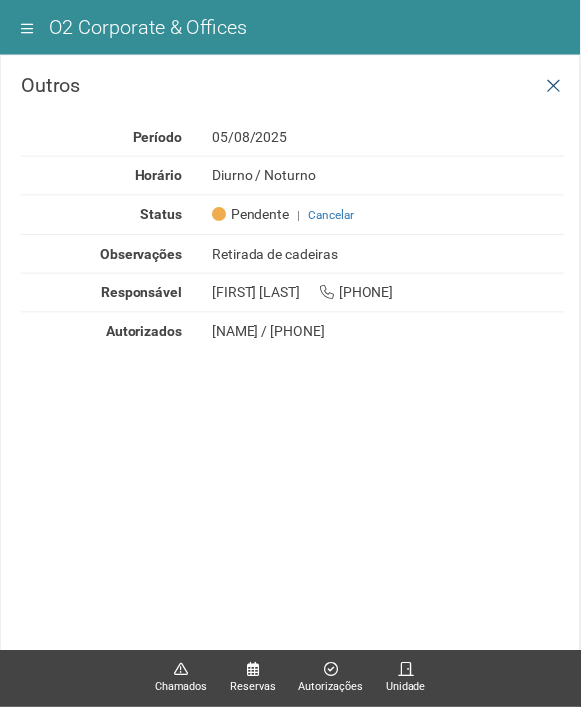 click at bounding box center [558, 87] 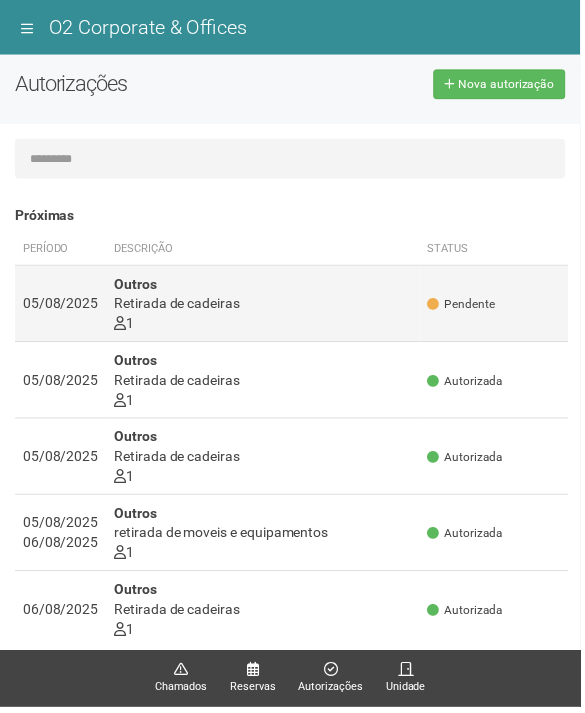 scroll, scrollTop: 1, scrollLeft: 0, axis: vertical 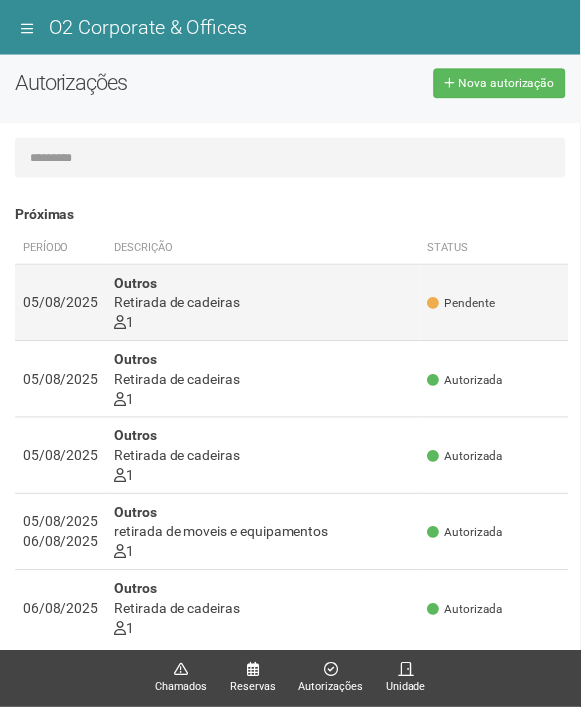 click on "Pendente" at bounding box center (498, 305) 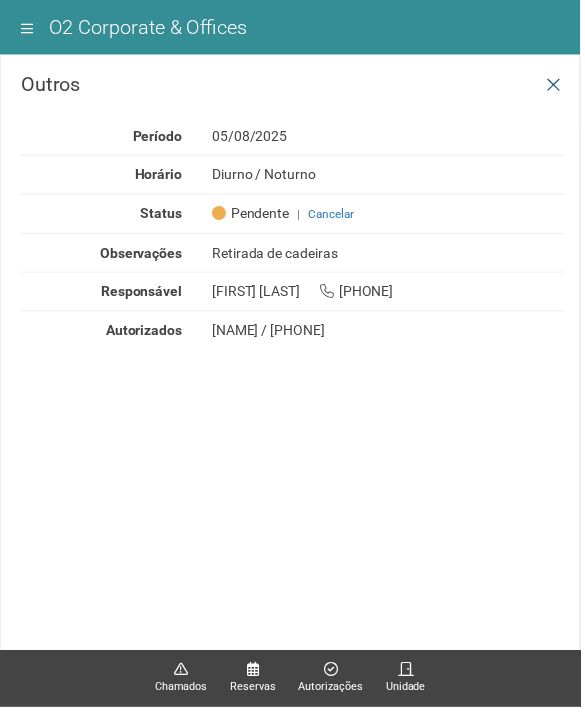click at bounding box center [558, 86] 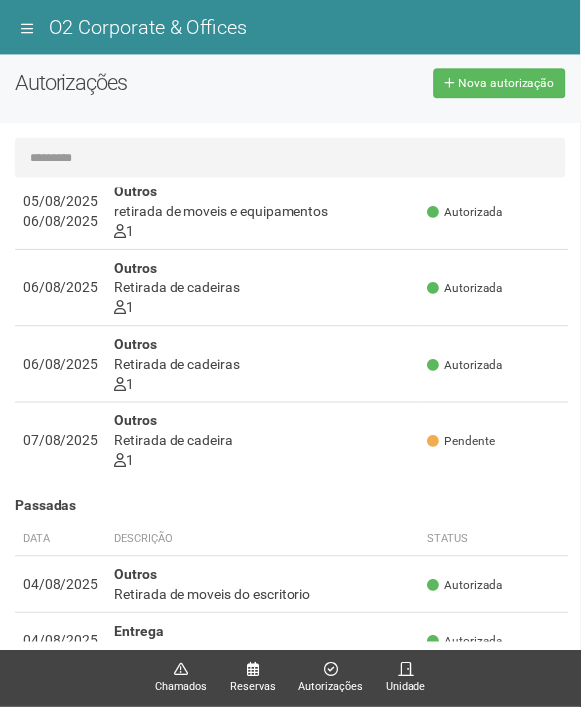 scroll, scrollTop: 328, scrollLeft: 0, axis: vertical 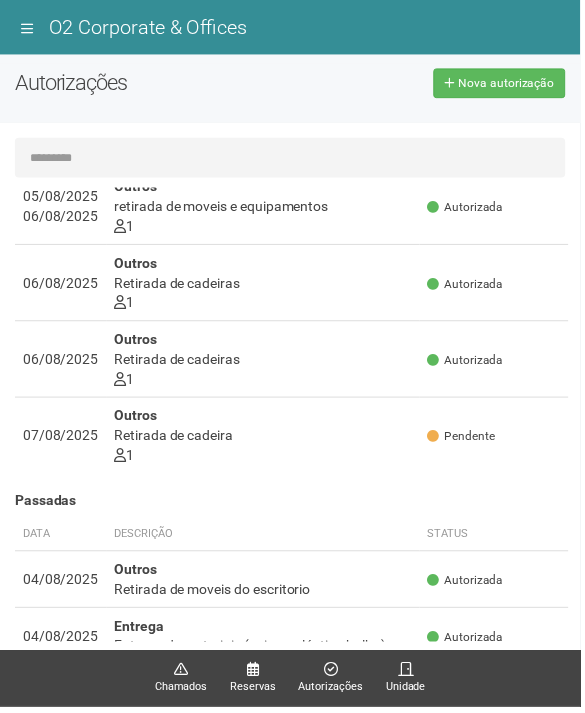 click on "Passadas" at bounding box center (294, 504) 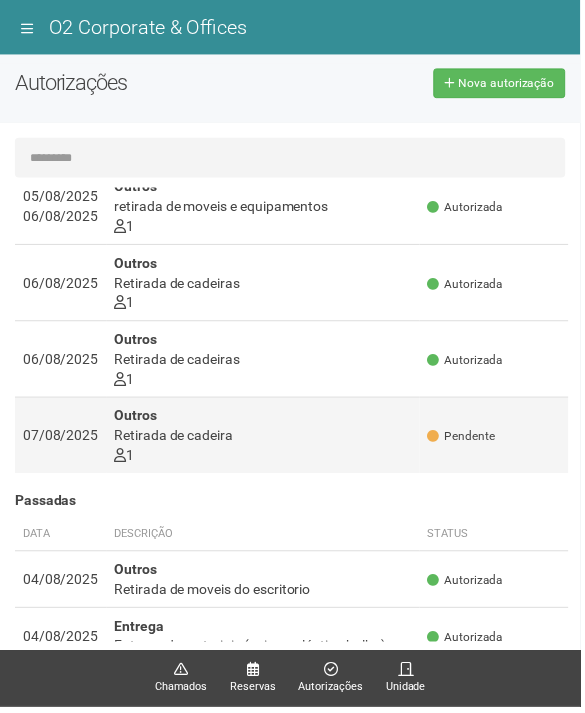 click on "Outros
Retirada de cadeira
1
0" at bounding box center [265, 439] 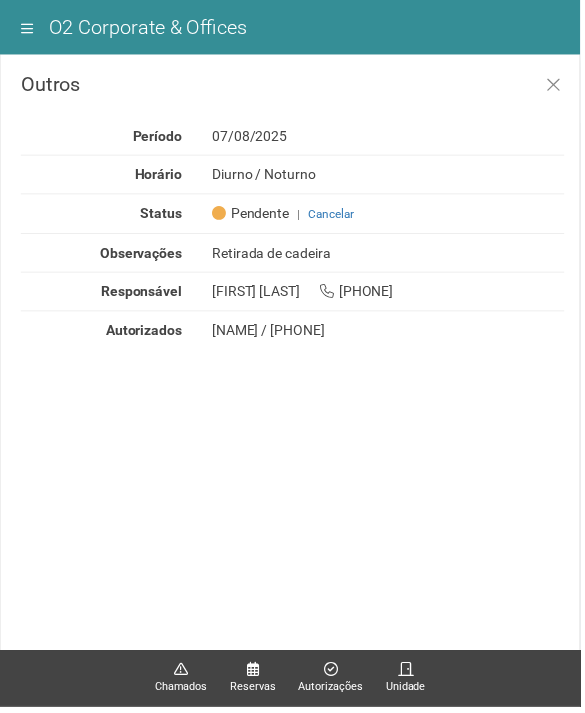 scroll, scrollTop: 0, scrollLeft: 0, axis: both 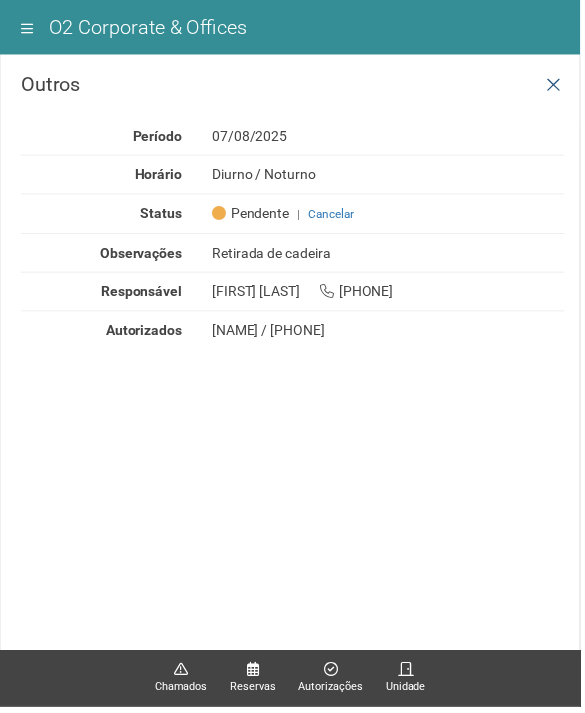 click at bounding box center (558, 86) 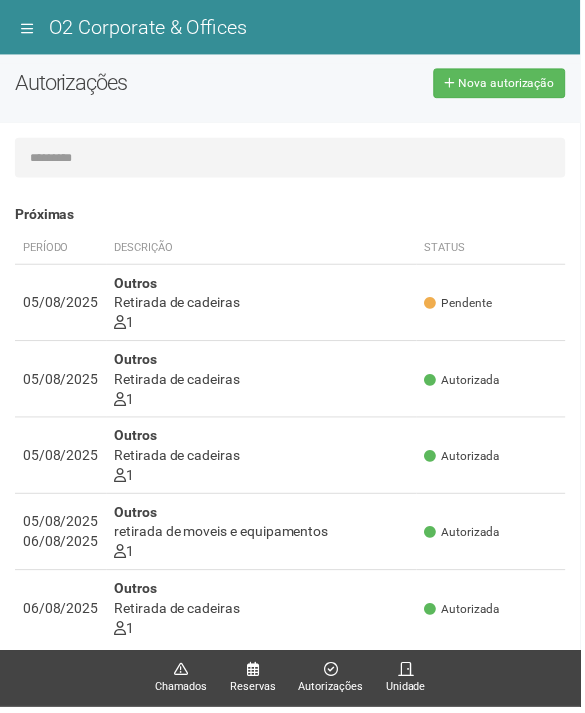 scroll, scrollTop: 0, scrollLeft: 0, axis: both 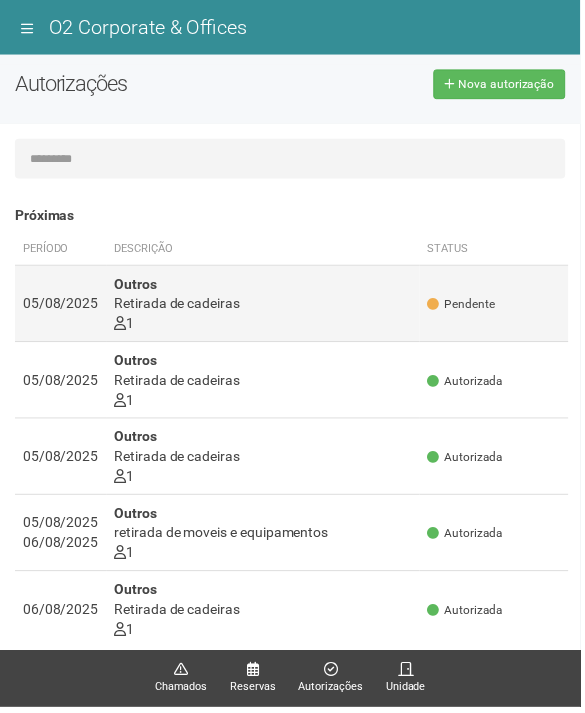 click on "Outros
Retirada de cadeiras" at bounding box center (265, 296) 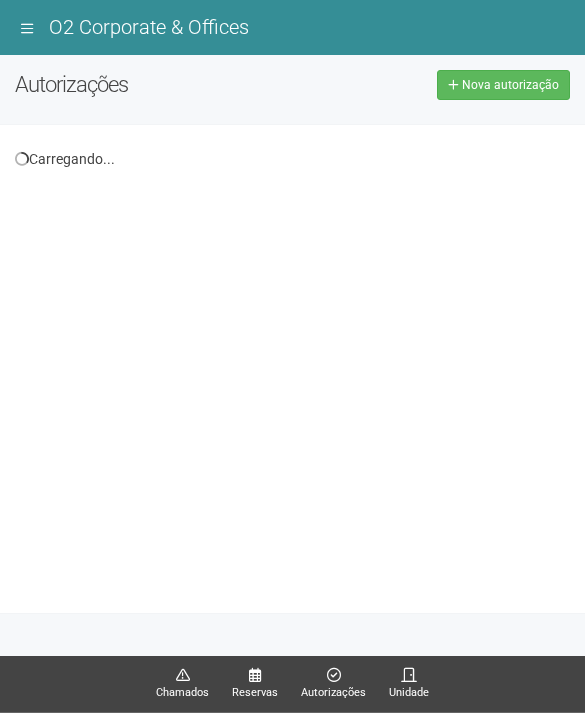scroll, scrollTop: 0, scrollLeft: 0, axis: both 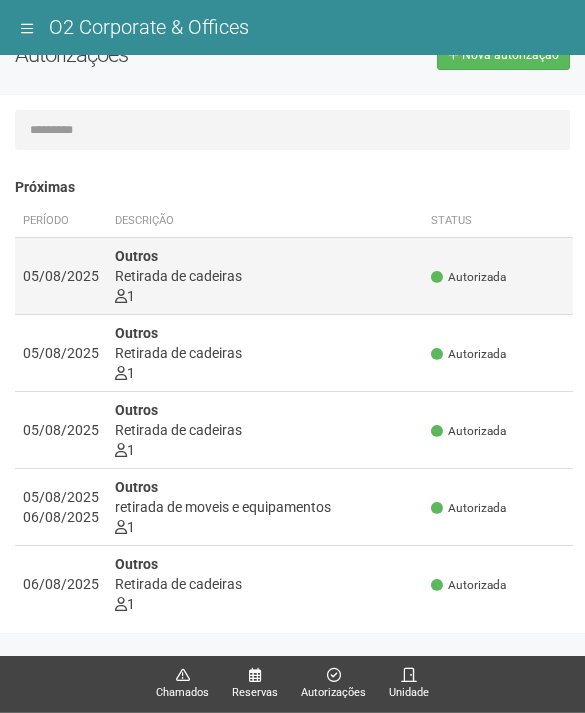 click on "Outros
Retirada de cadeiras
1
0" at bounding box center (265, 276) 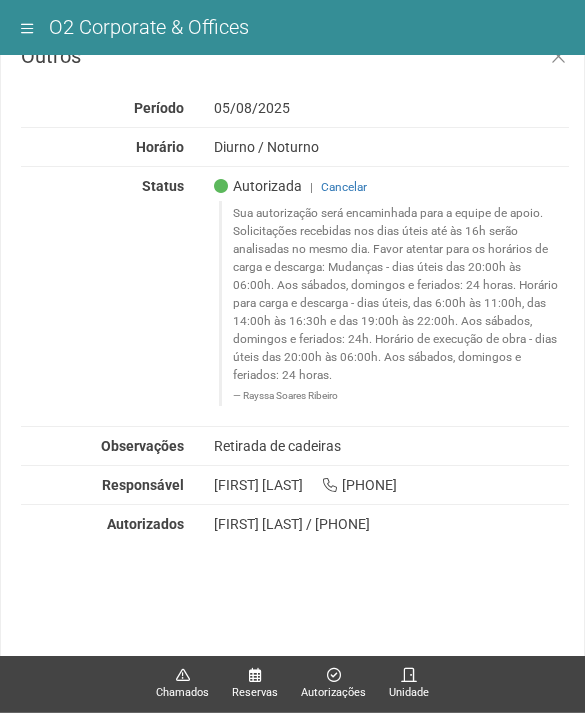 scroll, scrollTop: 88, scrollLeft: 0, axis: vertical 